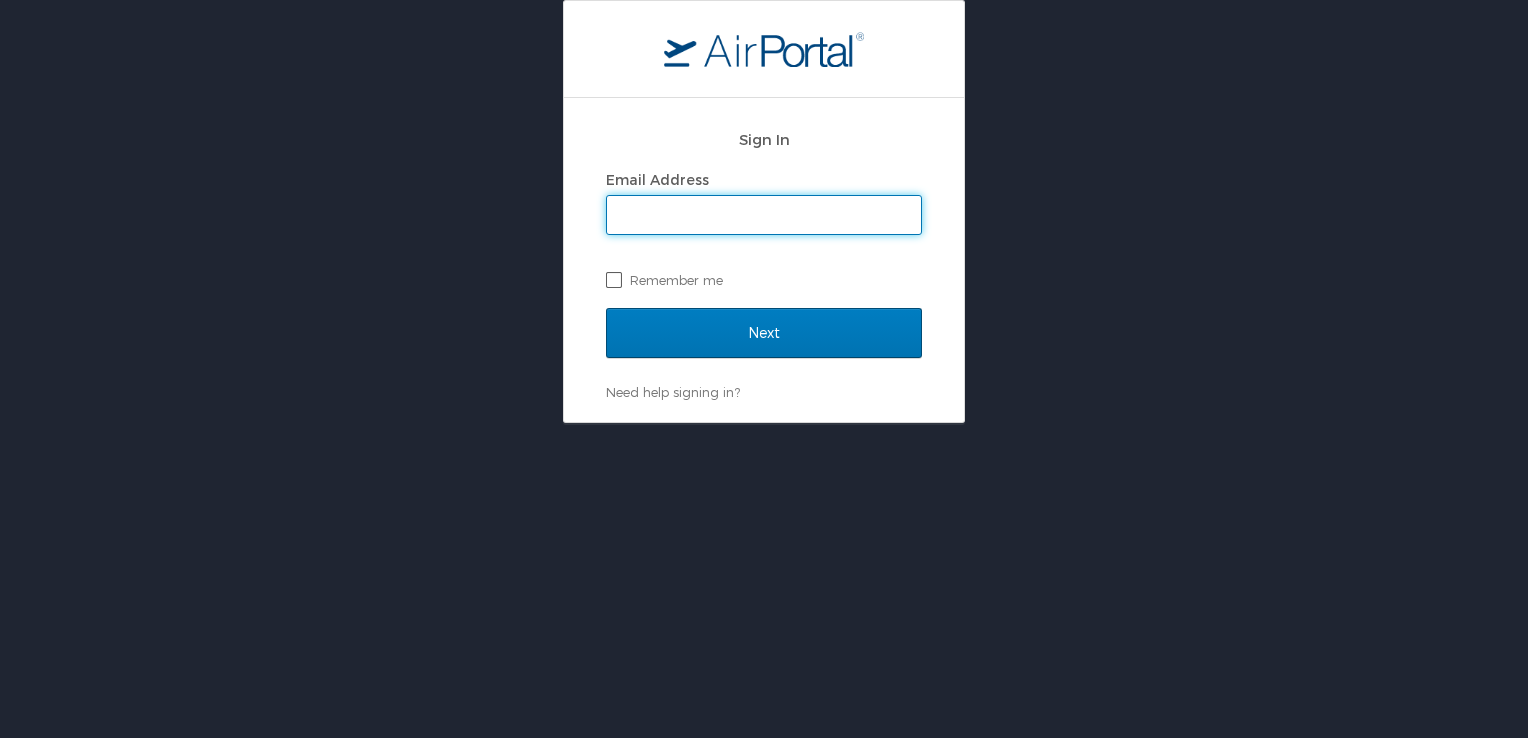 scroll, scrollTop: 0, scrollLeft: 0, axis: both 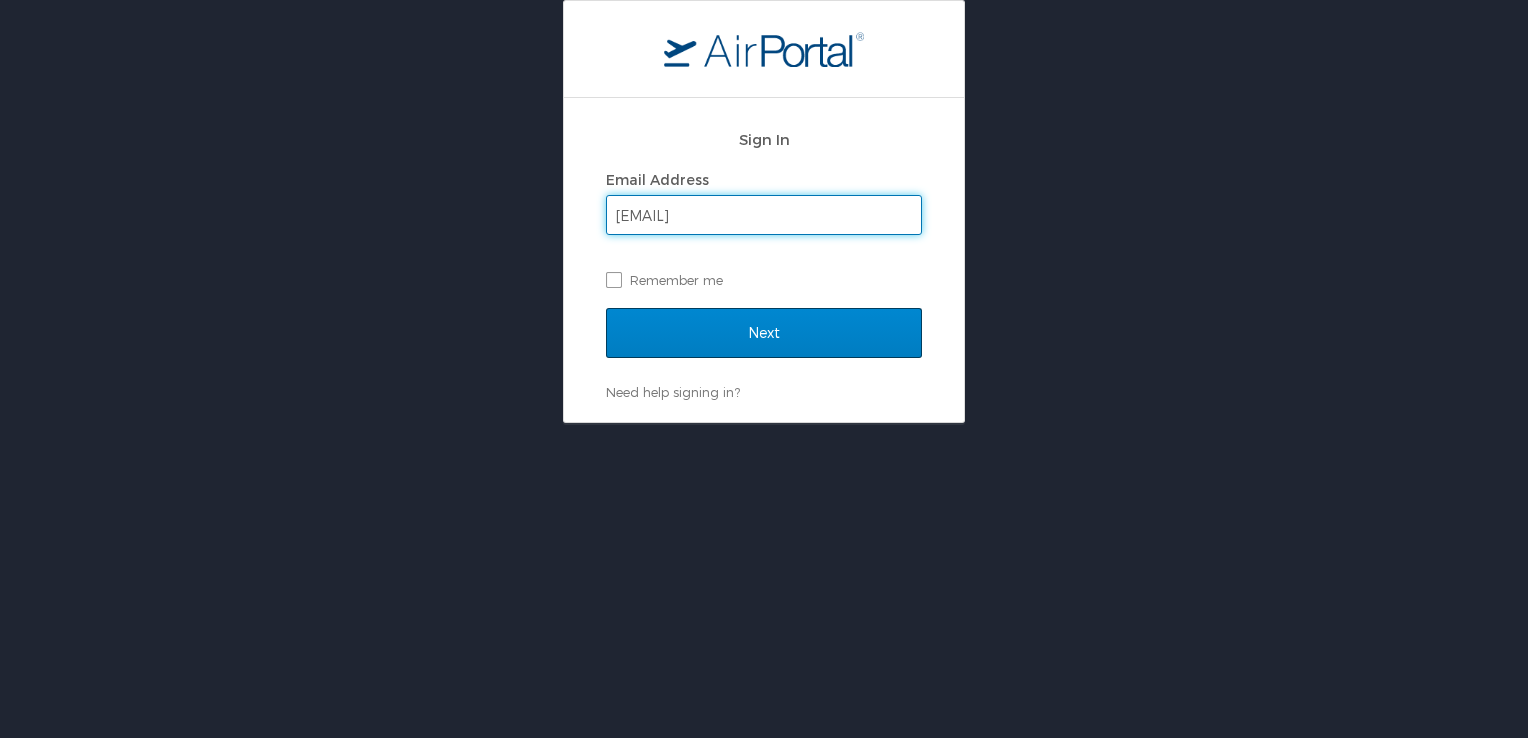 type on "[EMAIL]" 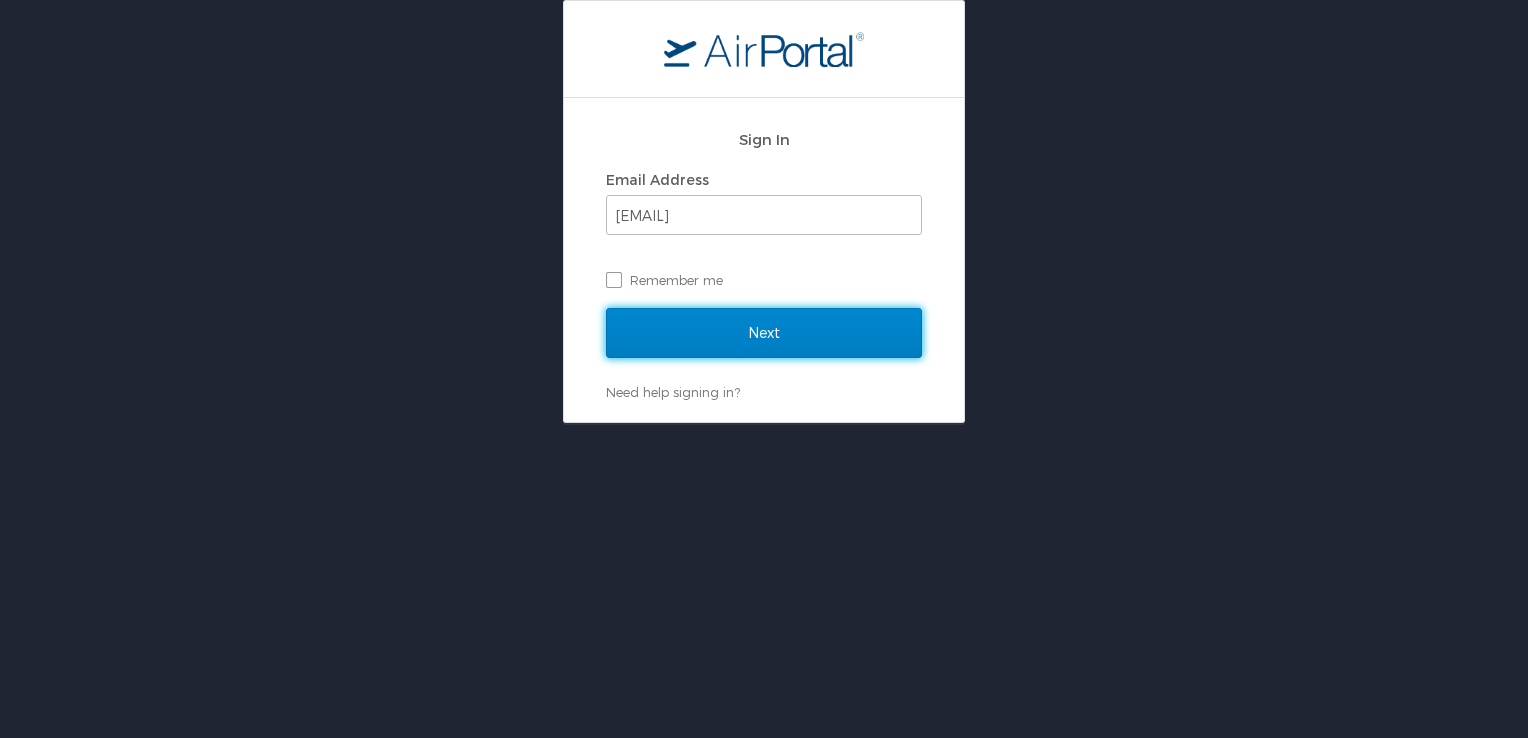 click on "Next" at bounding box center [764, 333] 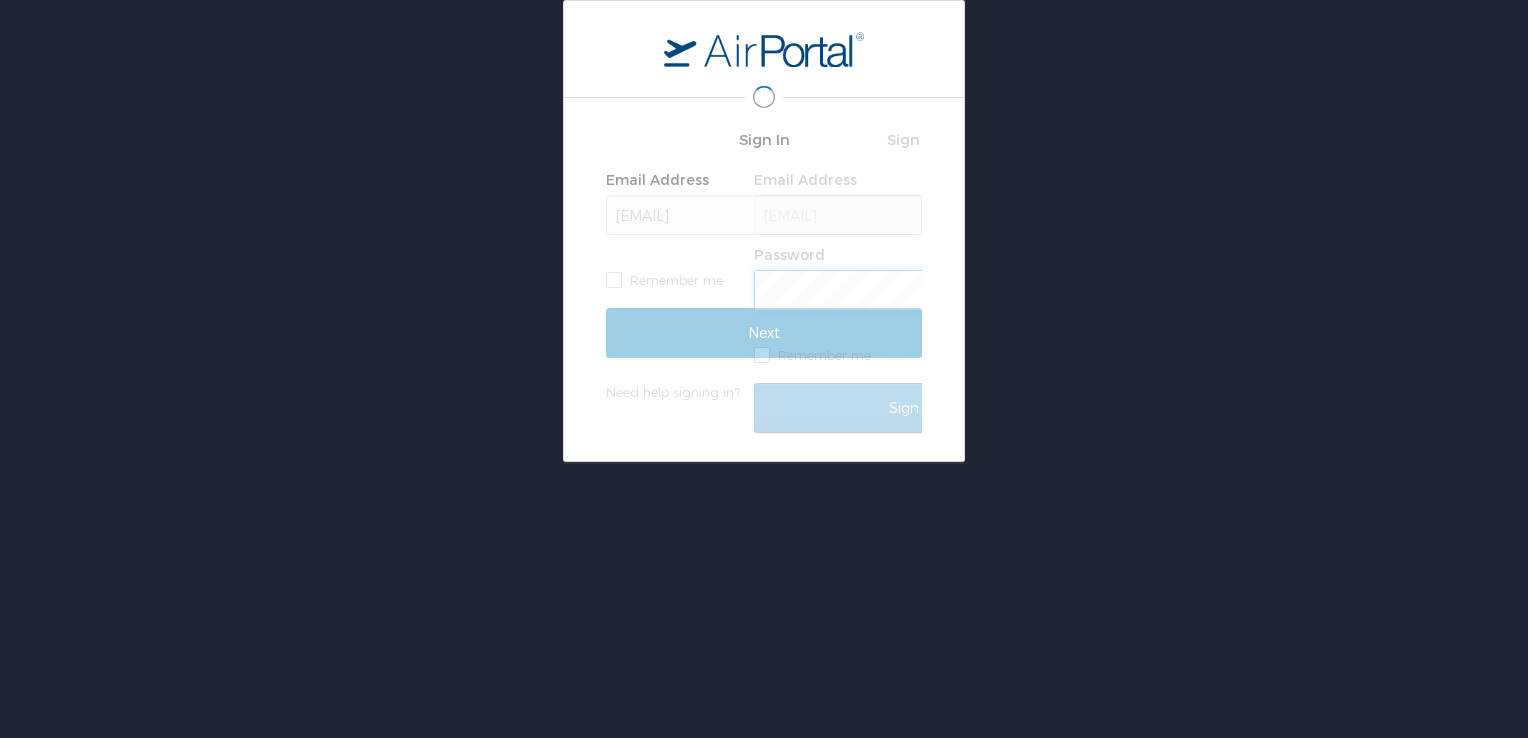 scroll, scrollTop: 0, scrollLeft: 0, axis: both 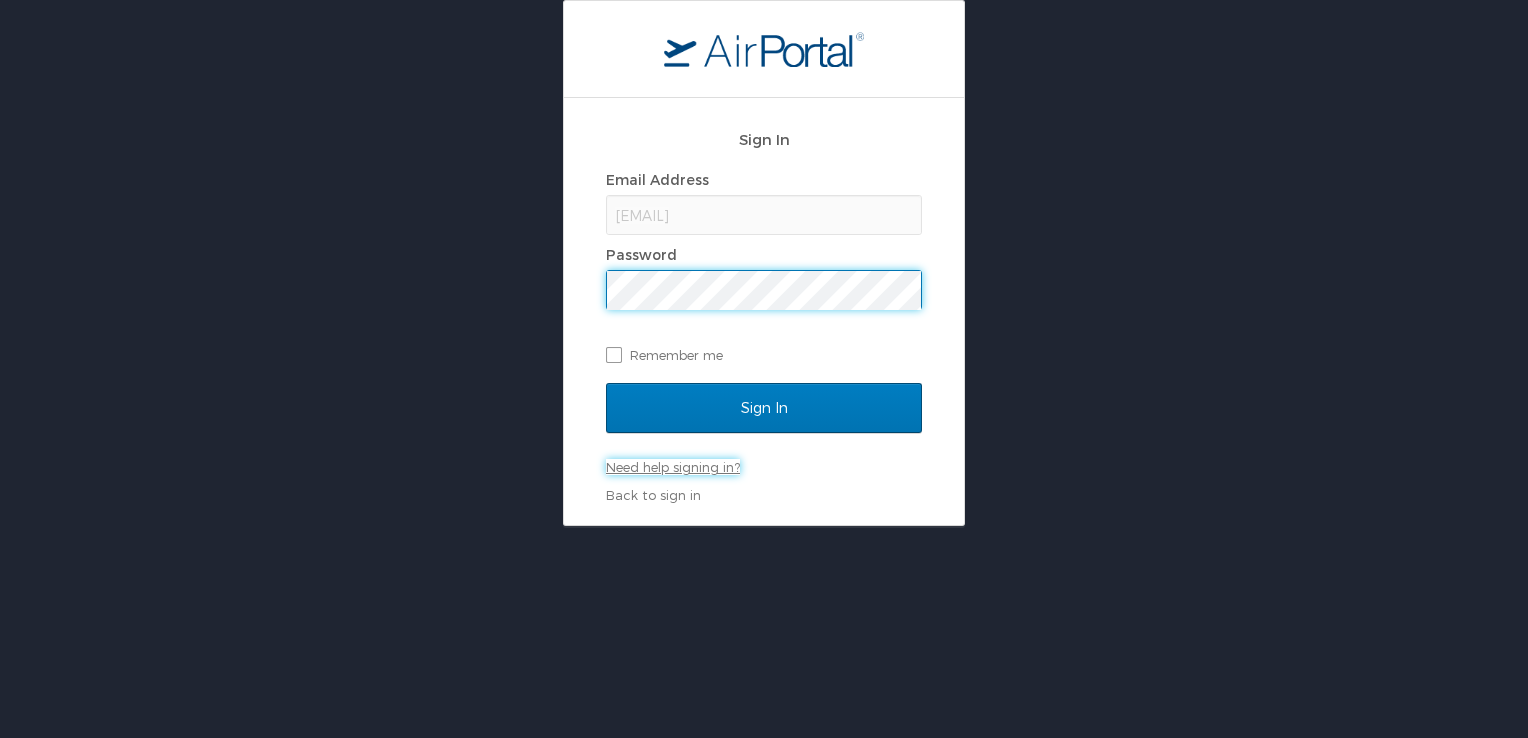 click on "Need help signing in?" at bounding box center [673, 467] 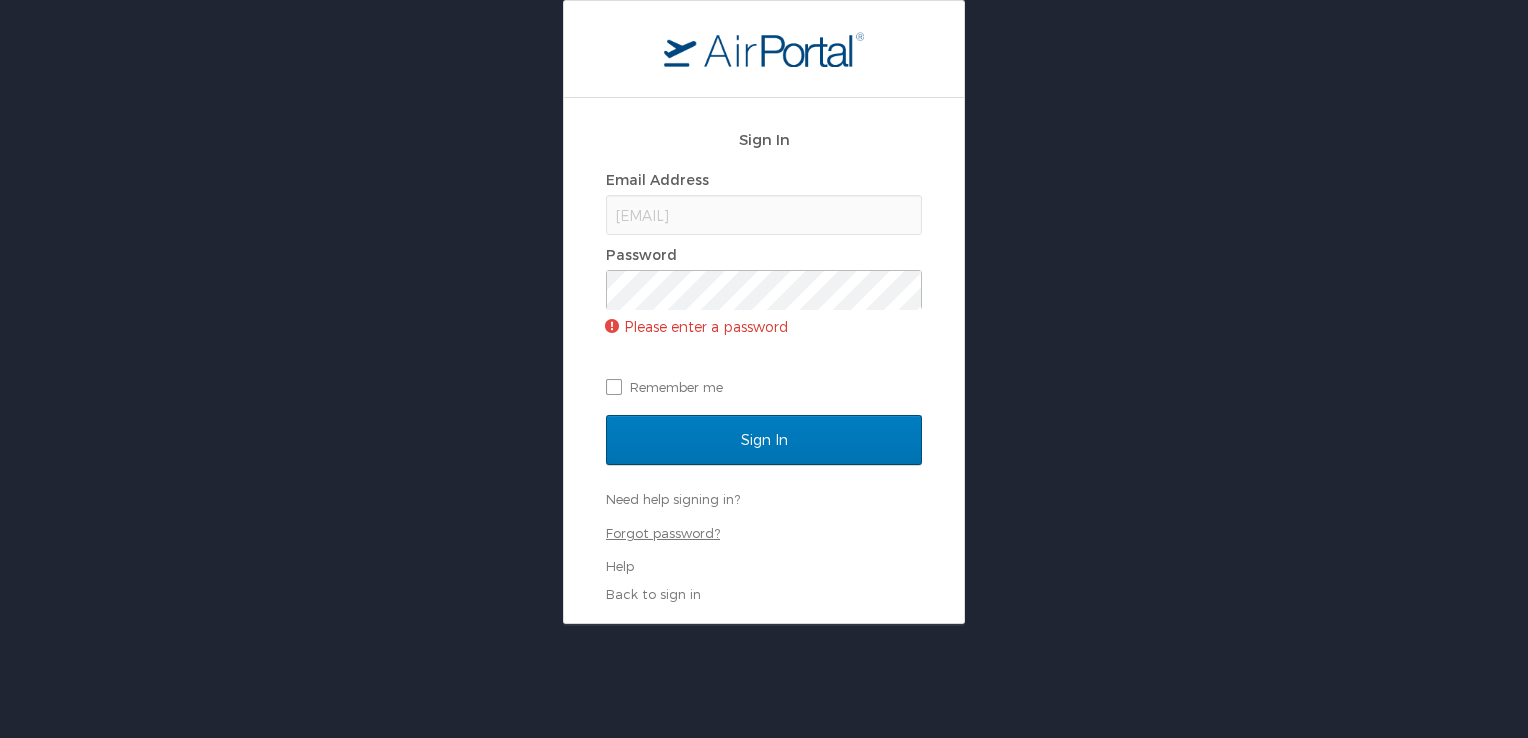 click on "Forgot password?" at bounding box center [663, 533] 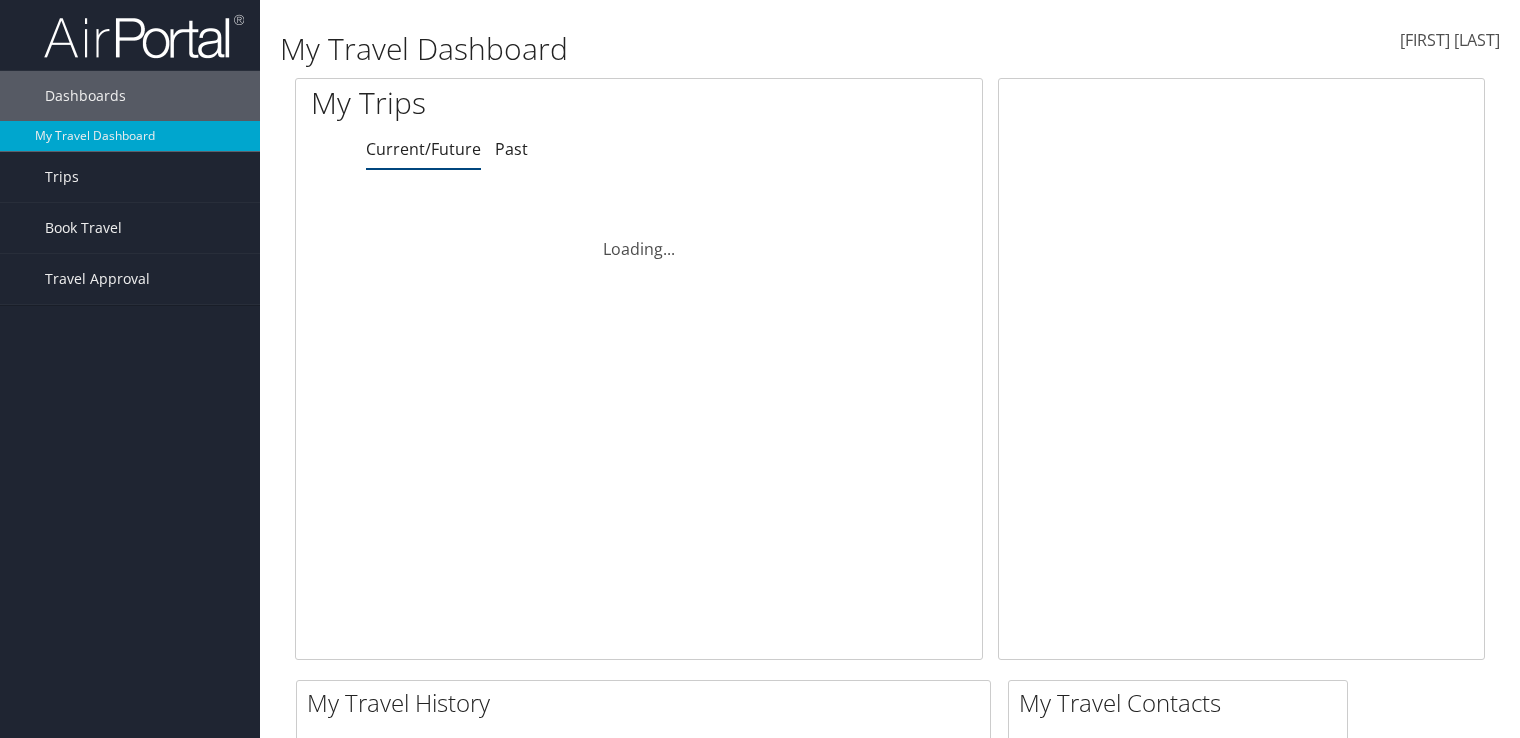 scroll, scrollTop: 0, scrollLeft: 0, axis: both 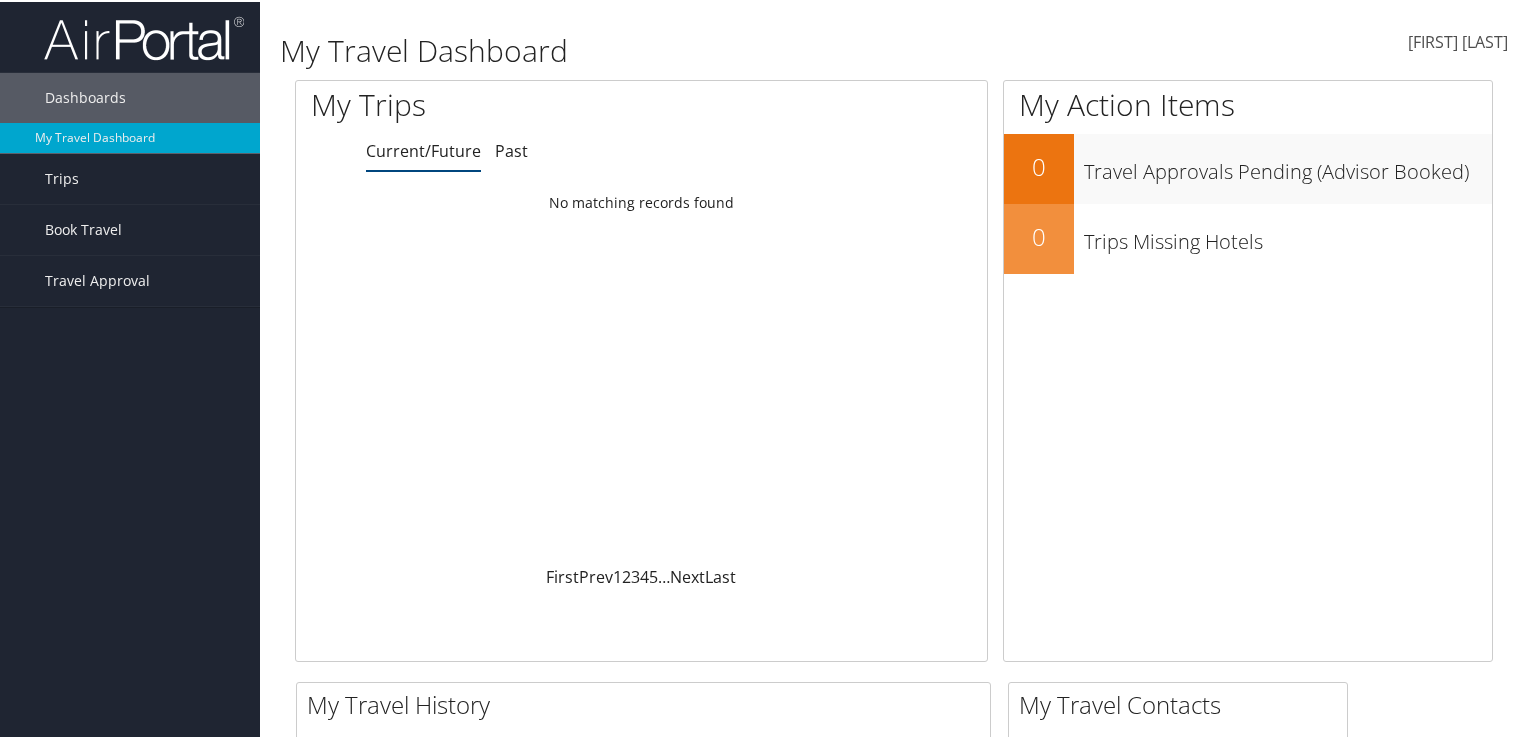click on "Derrick Birdsell" at bounding box center [1458, 40] 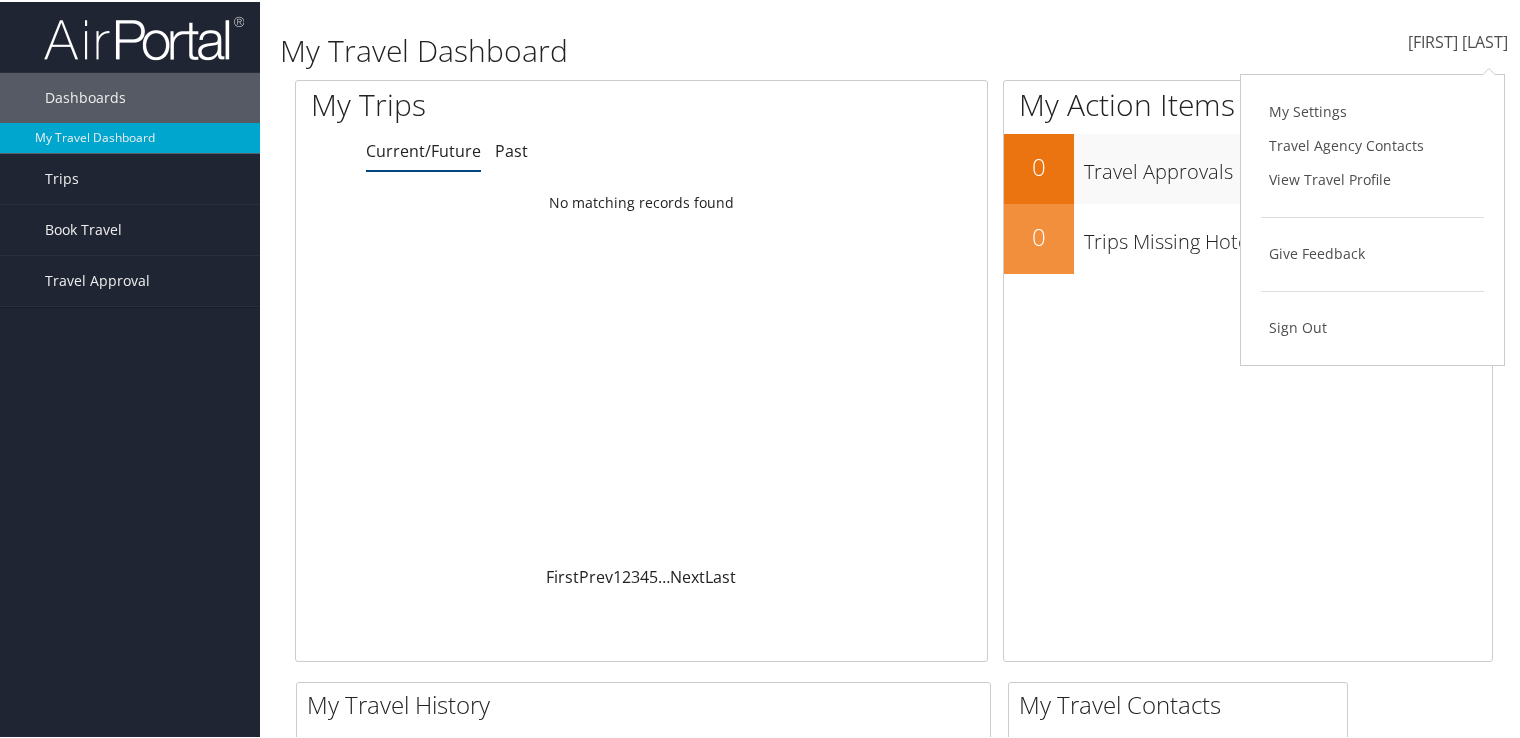 click on "Derrick Birdsell
Derrick Birdsell
My Settings
Travel Agency Contacts
View Travel Profile
Give Feedback
Sign Out" at bounding box center [1273, 48] 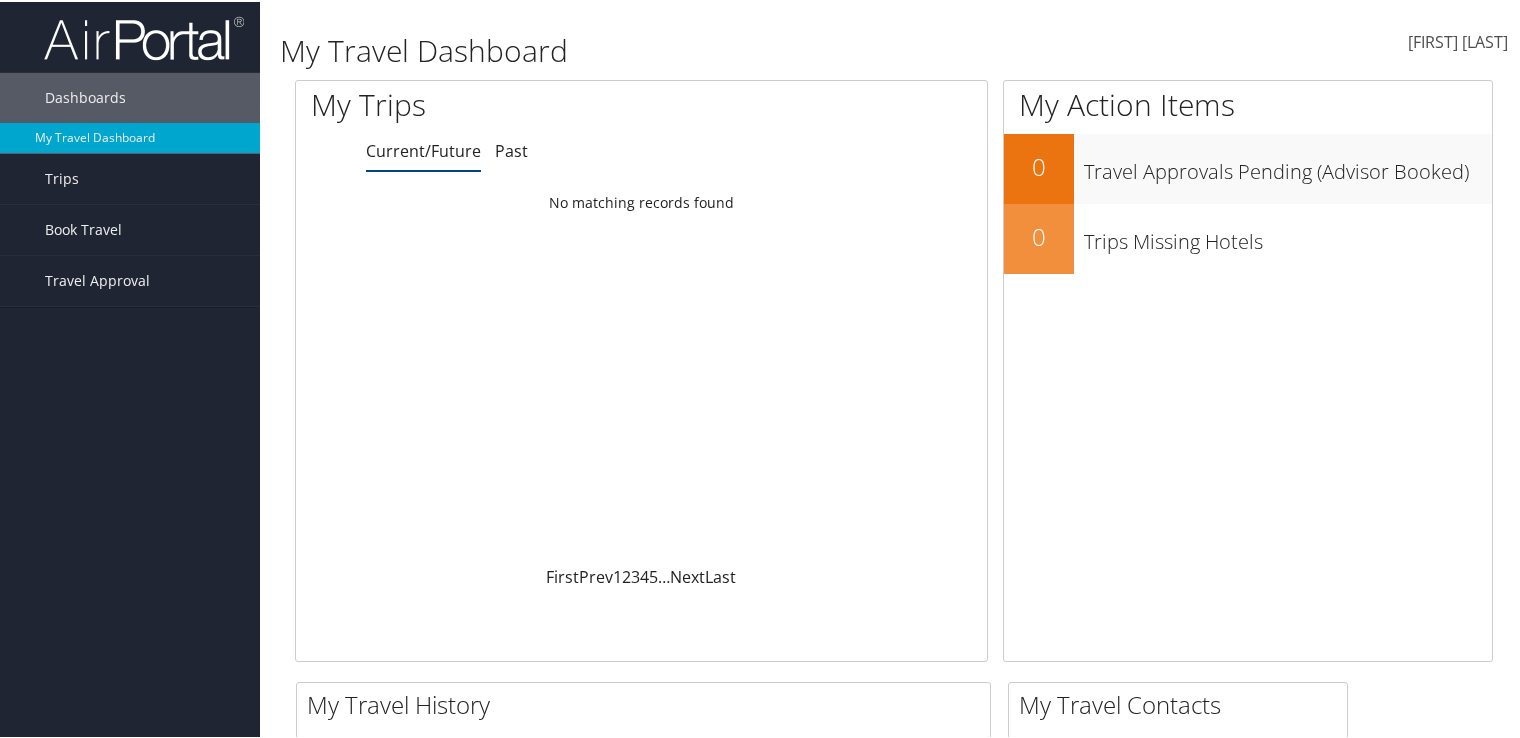 click on "Derrick Birdsell" at bounding box center (1458, 40) 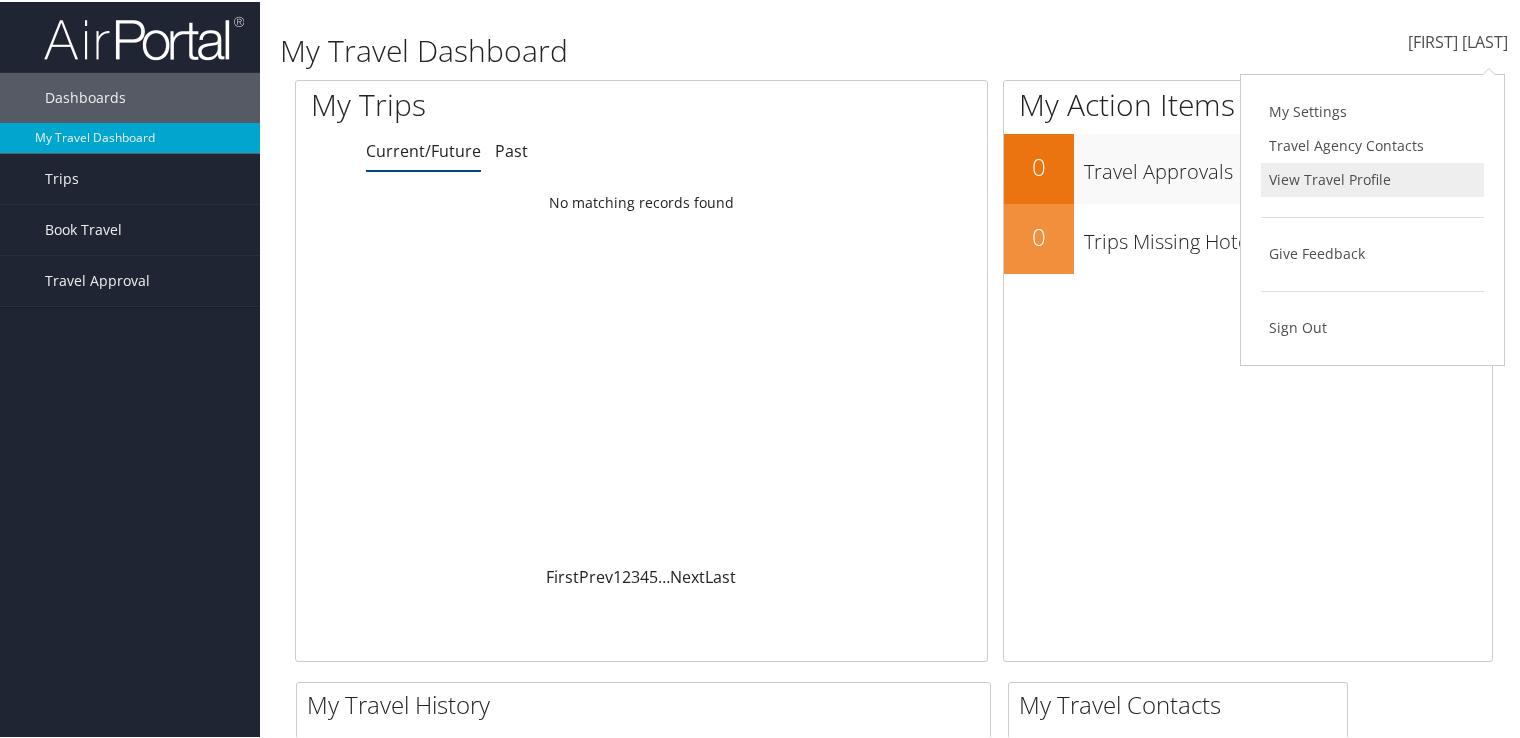click on "View Travel Profile" at bounding box center [1372, 178] 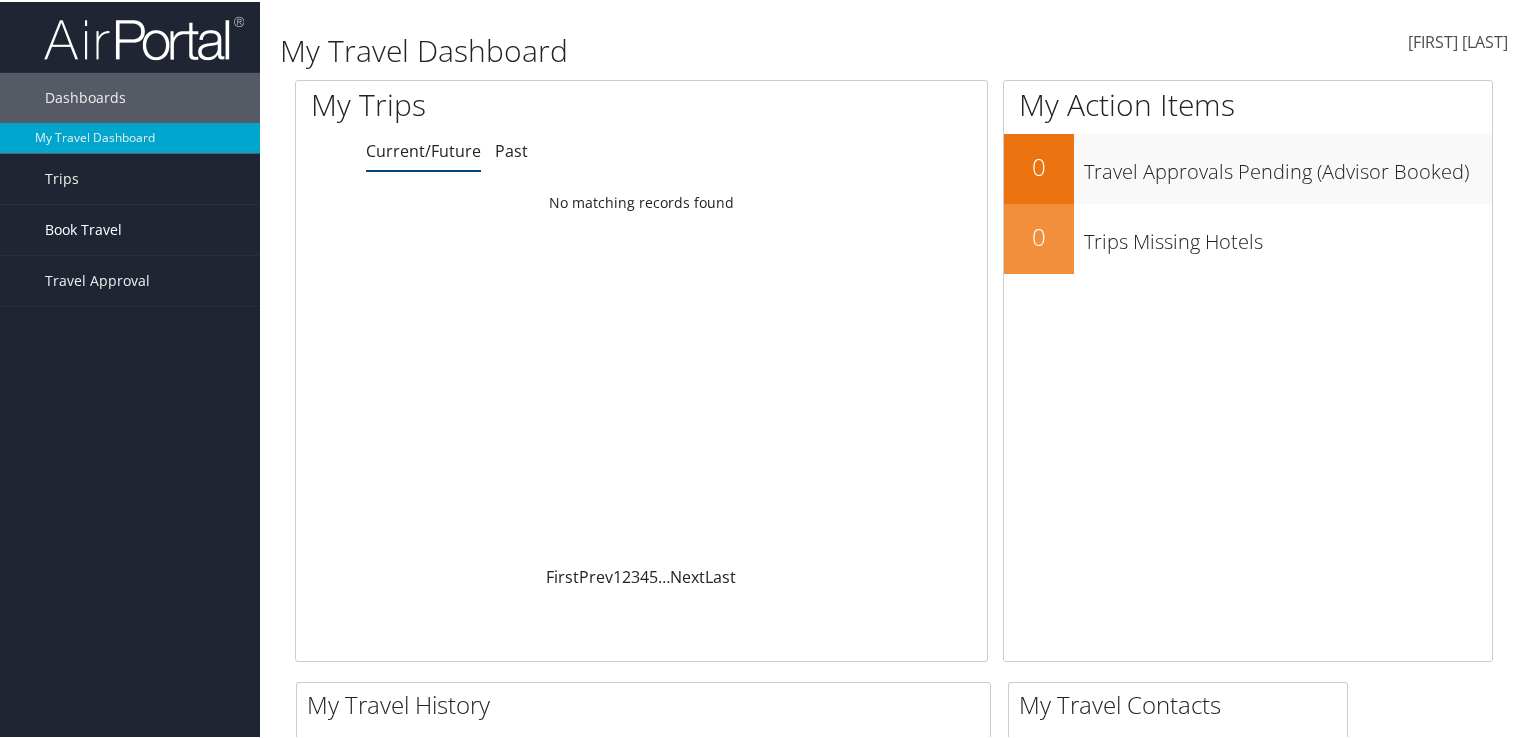 click on "Book Travel" at bounding box center [83, 228] 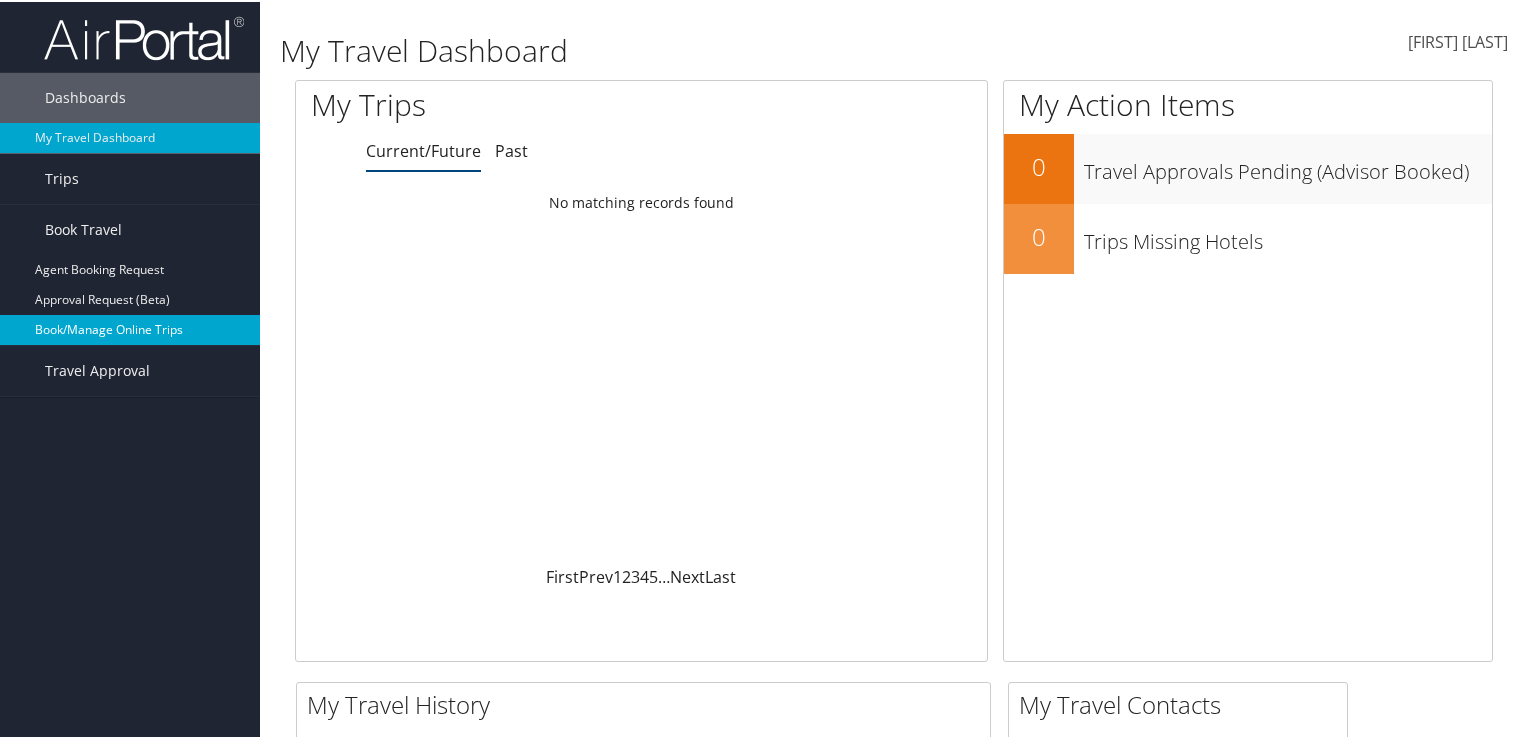 click on "Book/Manage Online Trips" at bounding box center (130, 328) 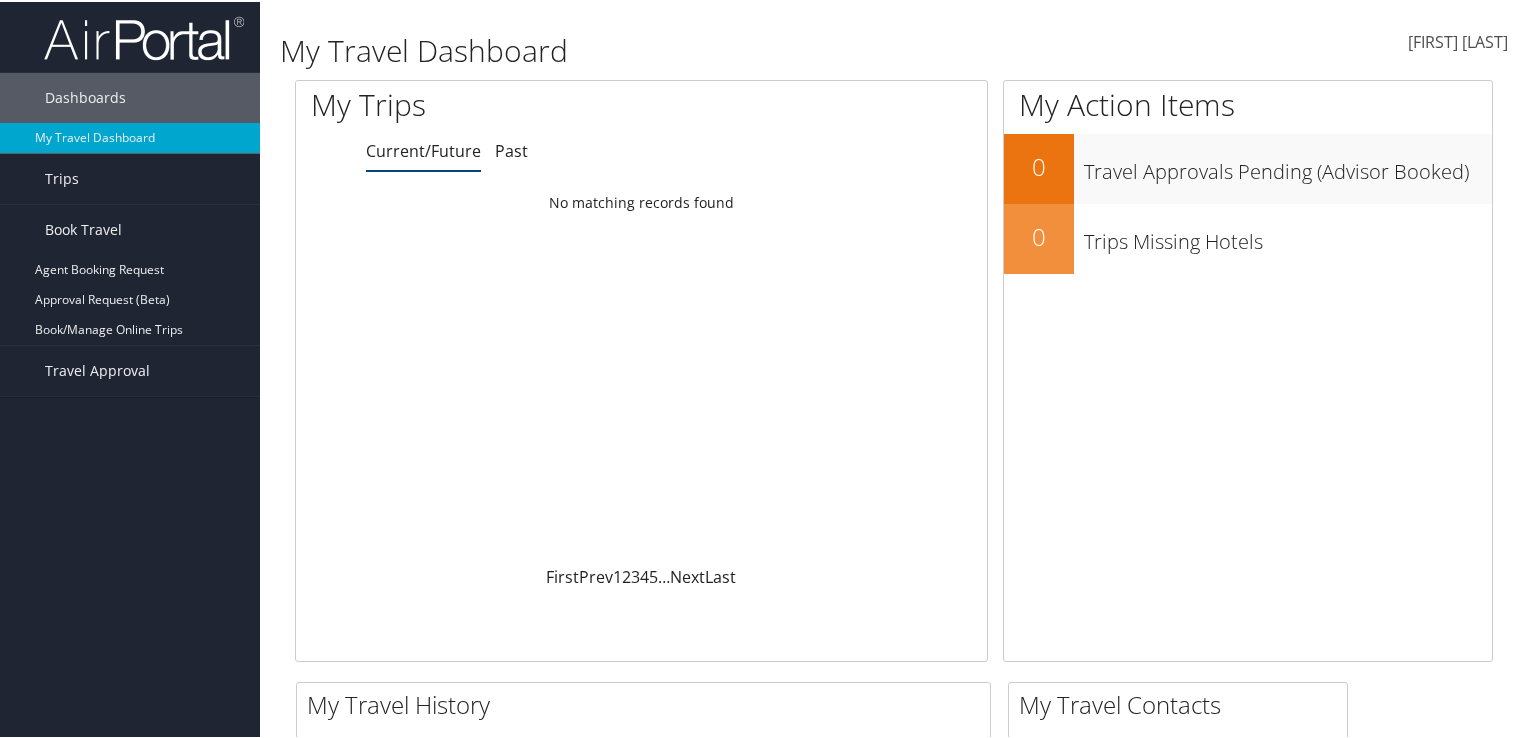 click on "Derrick Birdsell" at bounding box center [1458, 40] 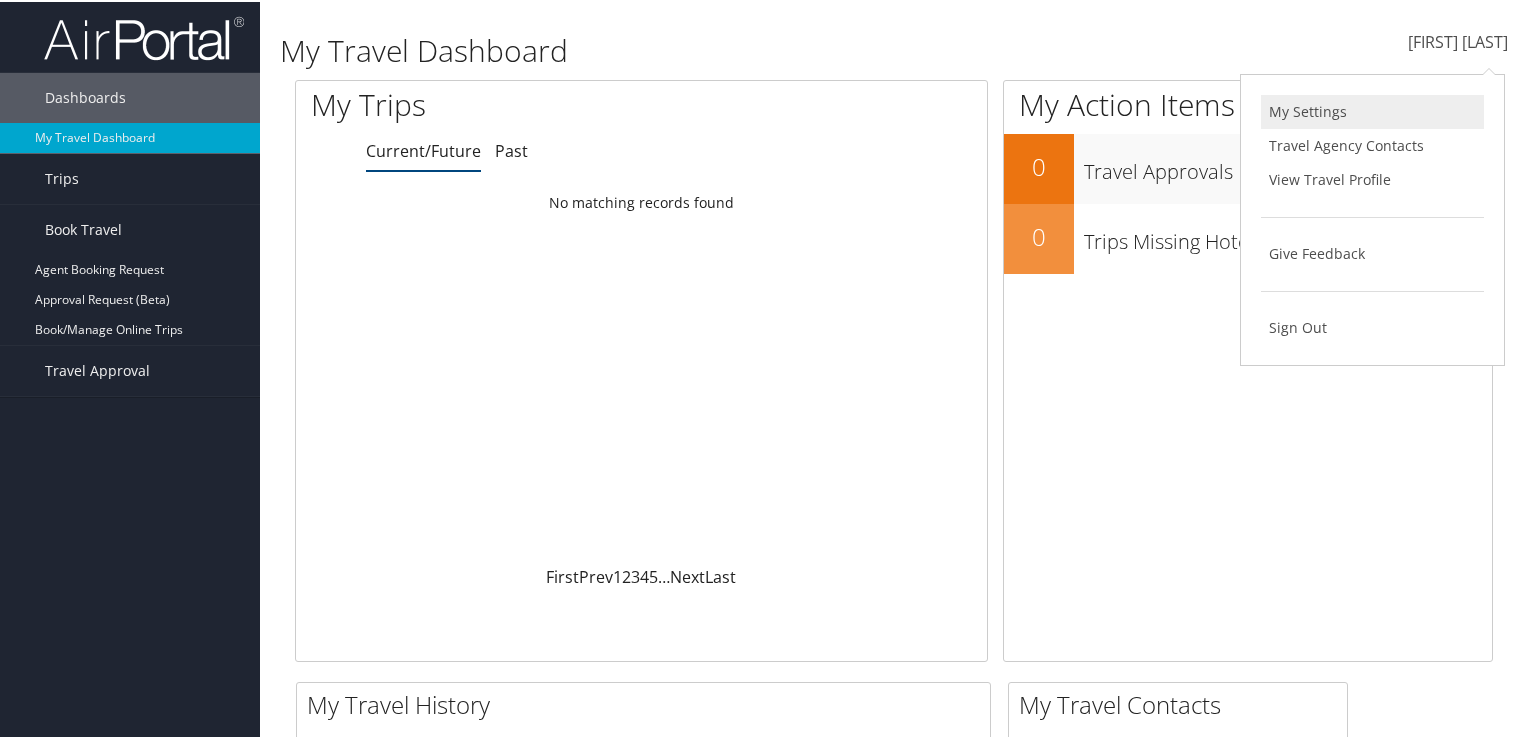 click on "My Settings" at bounding box center (1372, 110) 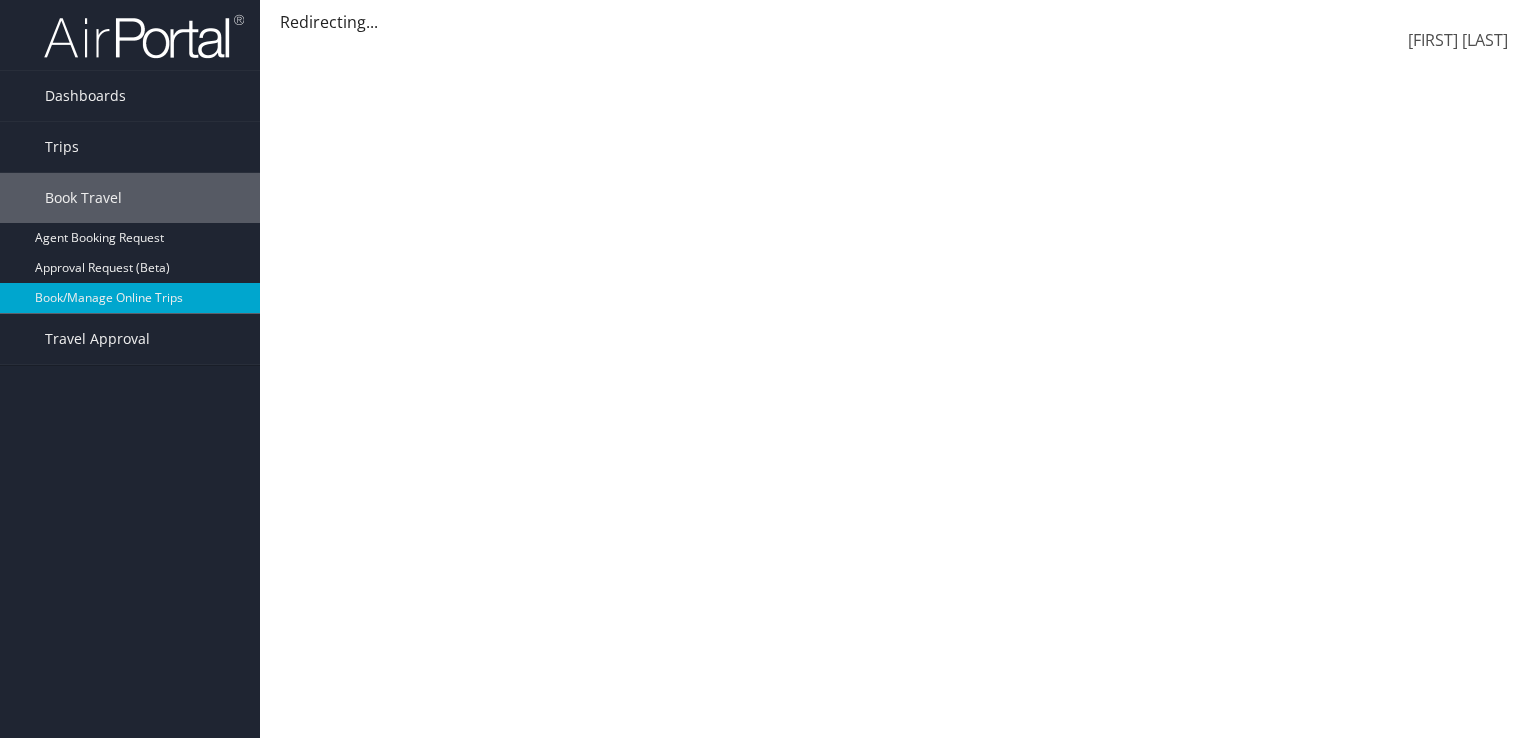scroll, scrollTop: 0, scrollLeft: 0, axis: both 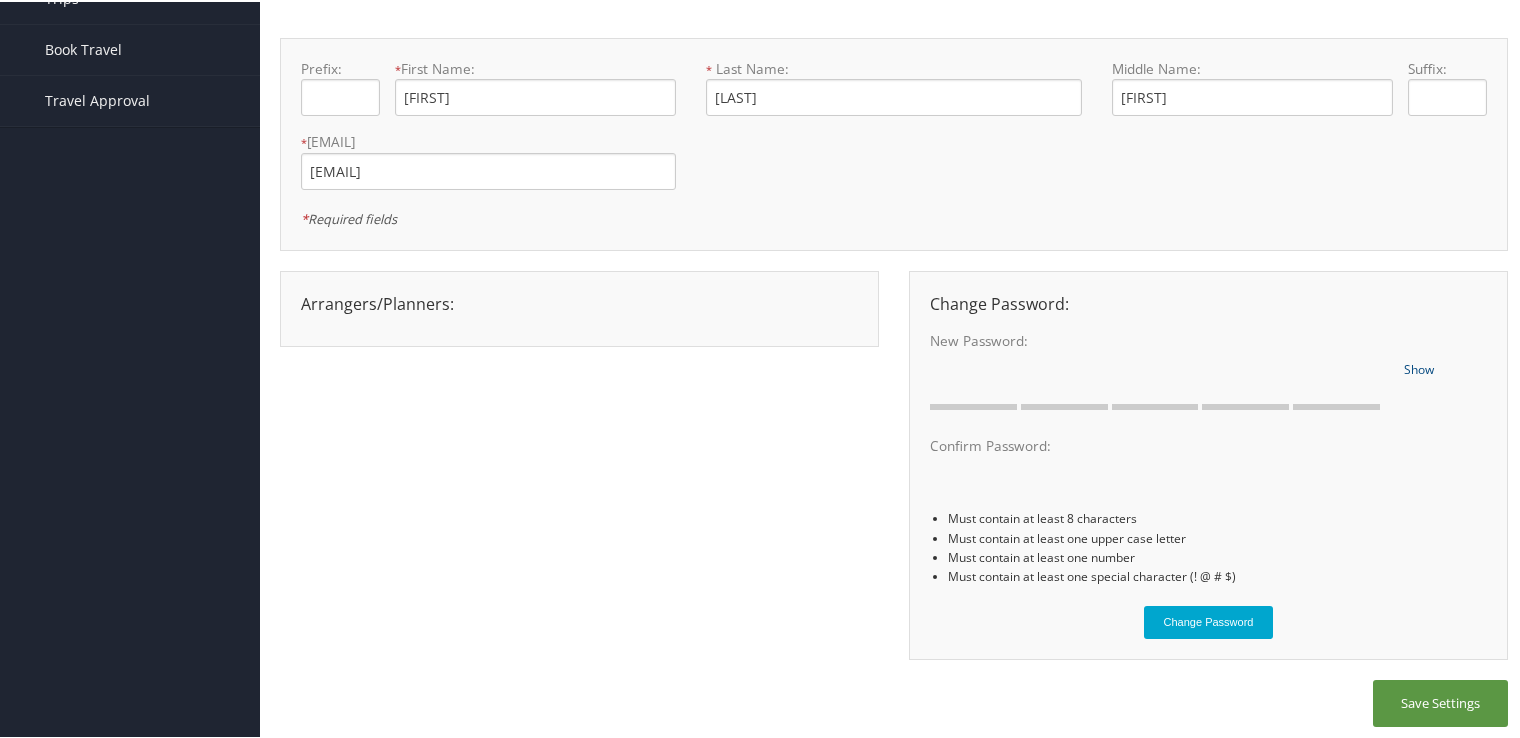 click on "Arrangers/Planners:   Edit Arrangers & Planners   Save Changes Cancel ×" at bounding box center [579, 302] 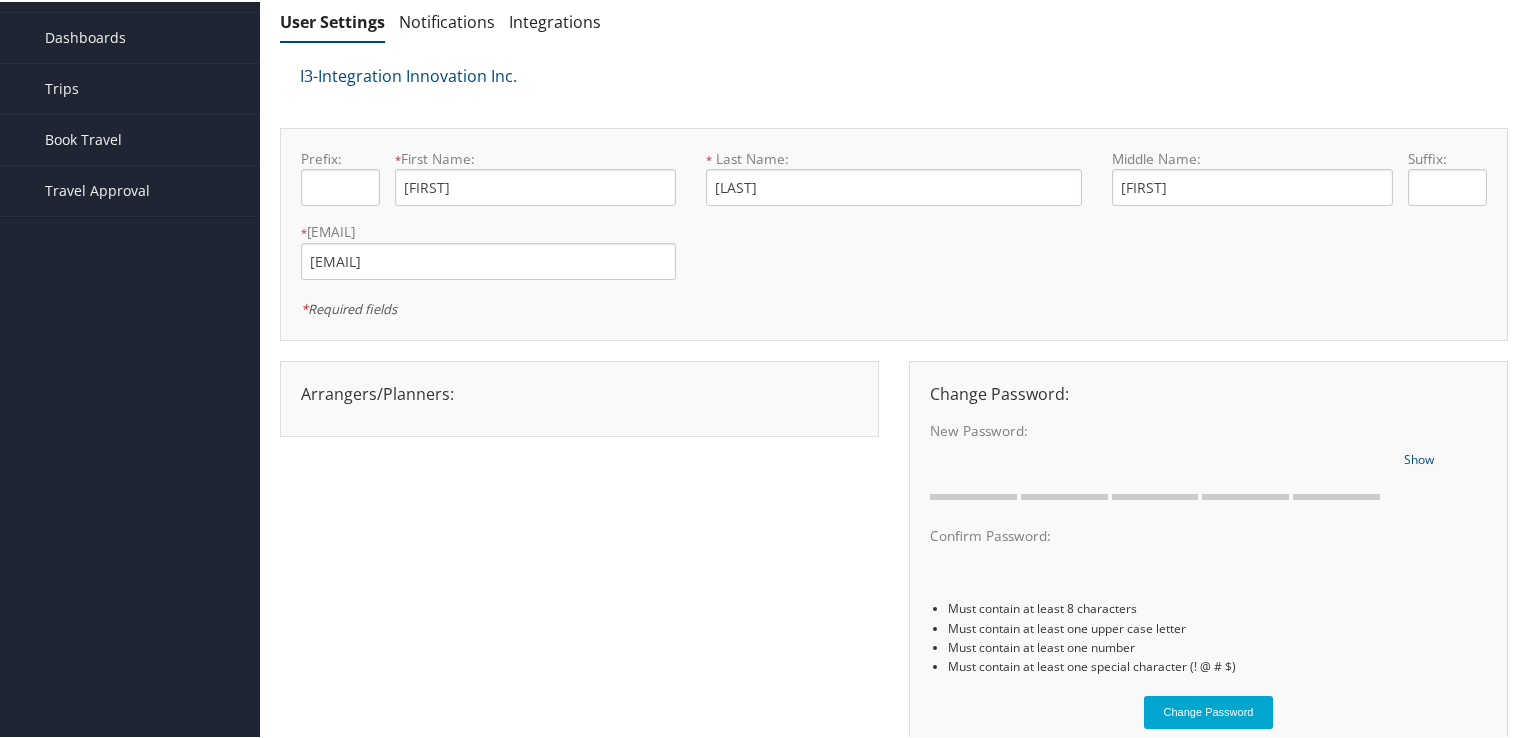 scroll, scrollTop: 0, scrollLeft: 0, axis: both 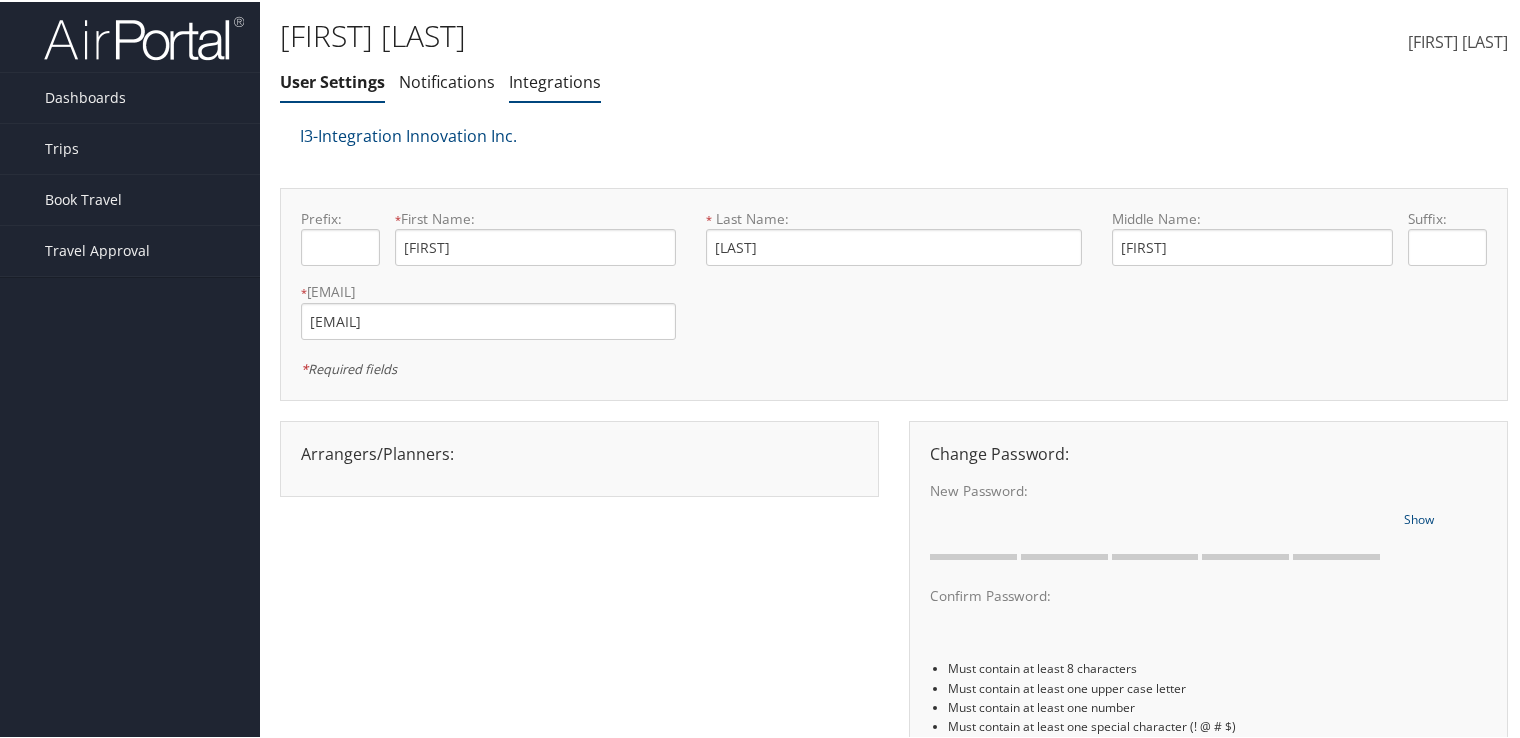 click on "Integrations" at bounding box center [555, 81] 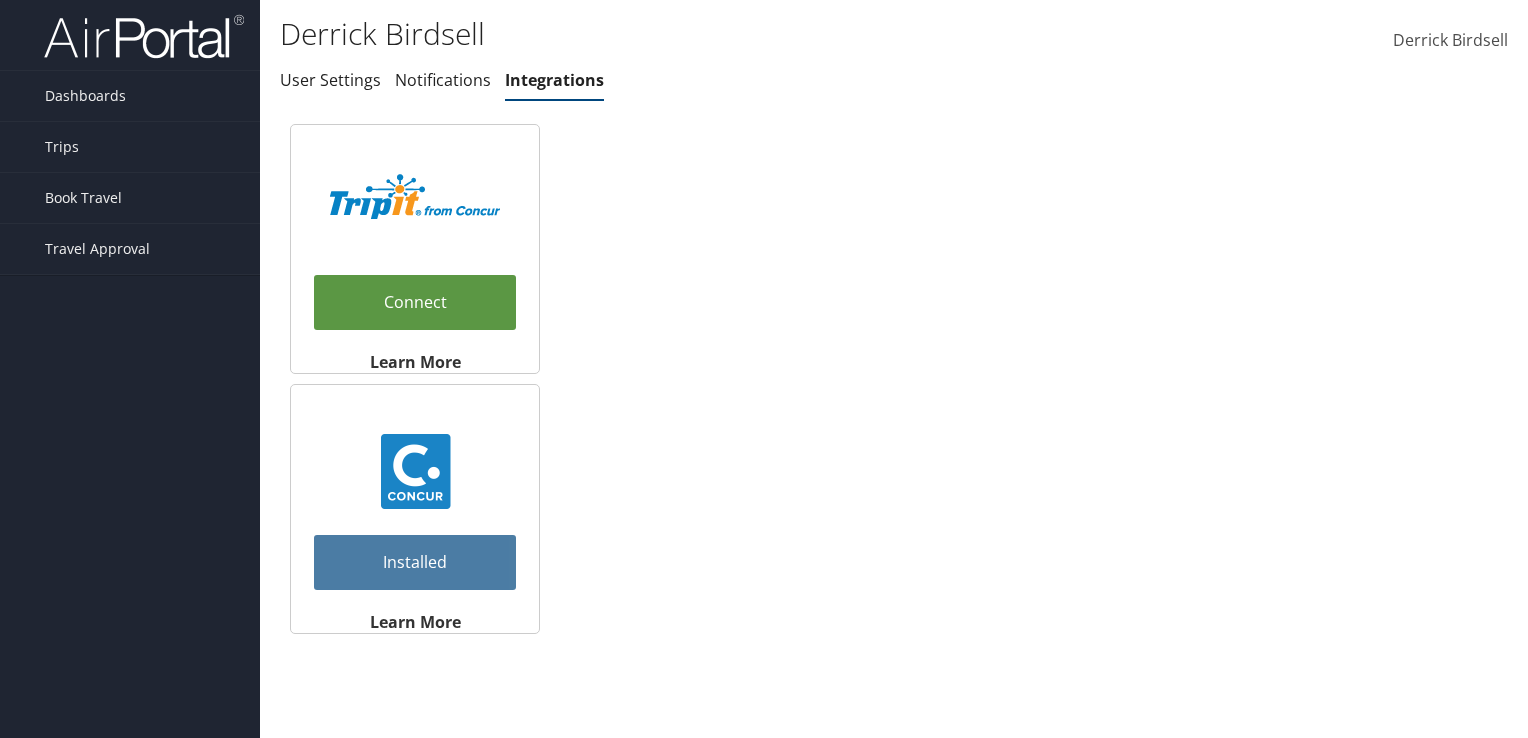 scroll, scrollTop: 0, scrollLeft: 0, axis: both 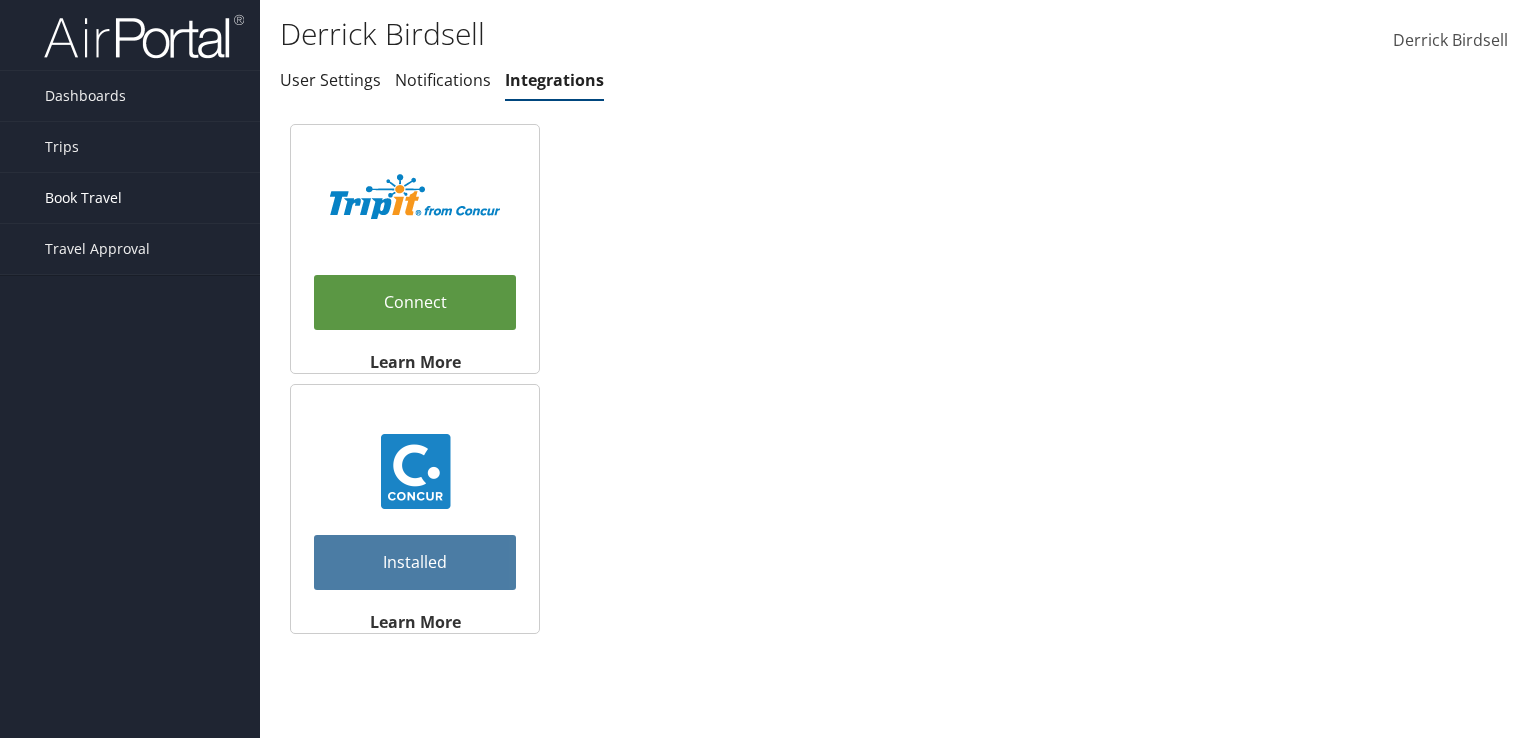 click on "Book Travel" at bounding box center (83, 198) 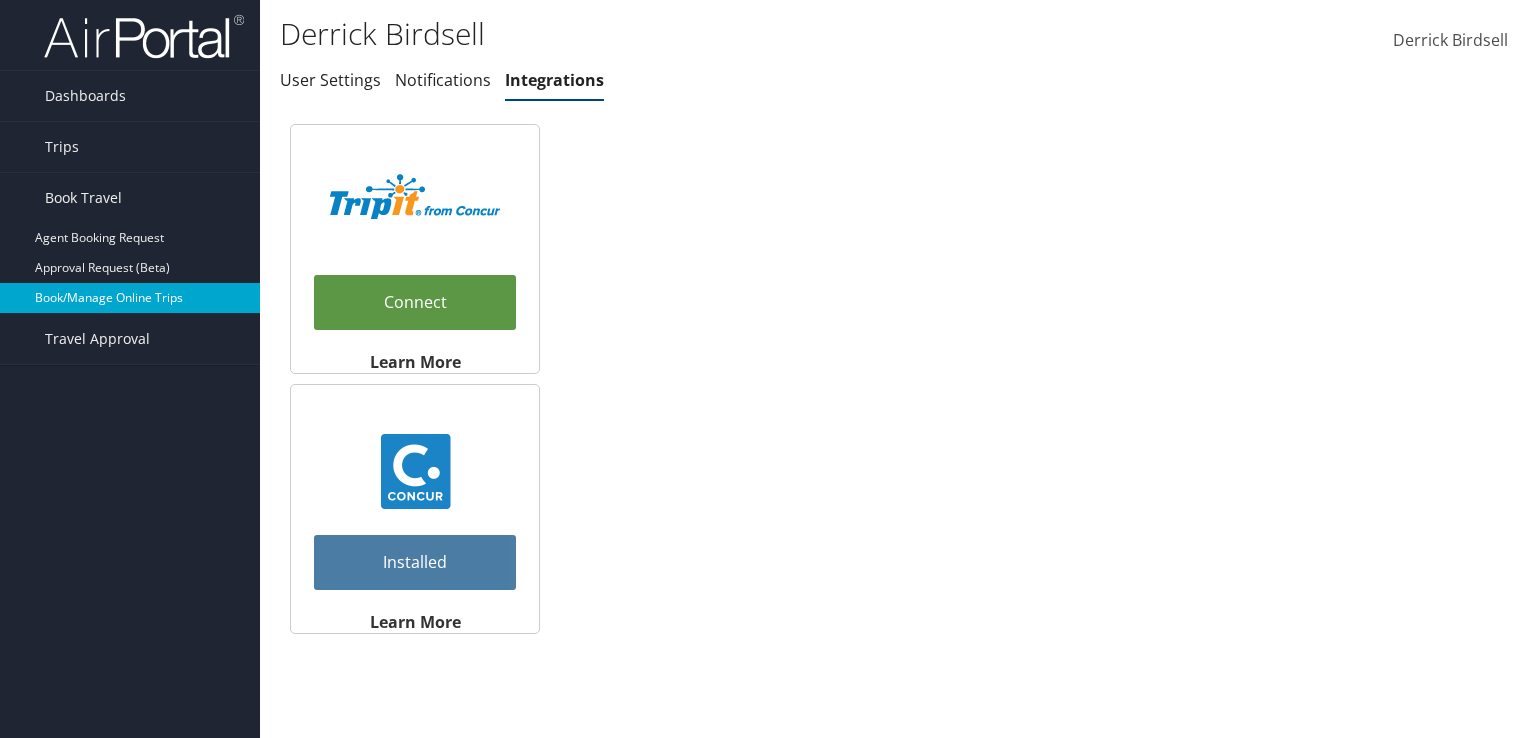 click on "Book/Manage Online Trips" at bounding box center [130, 298] 